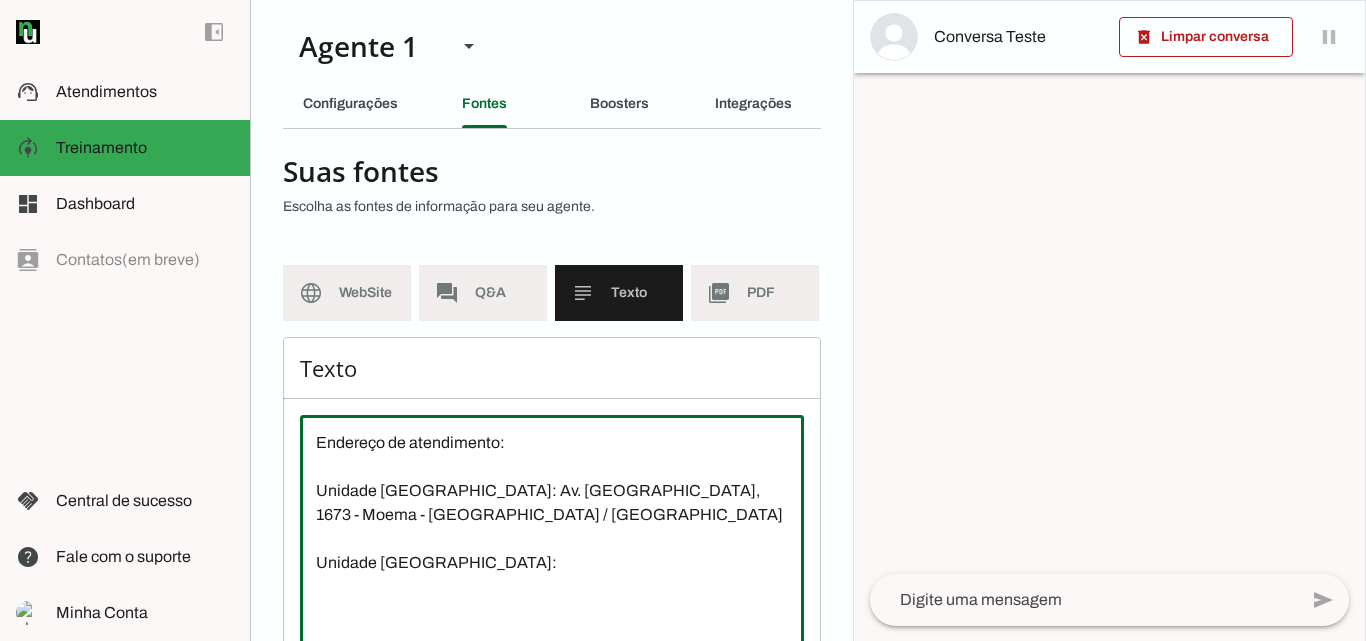 scroll, scrollTop: 0, scrollLeft: 0, axis: both 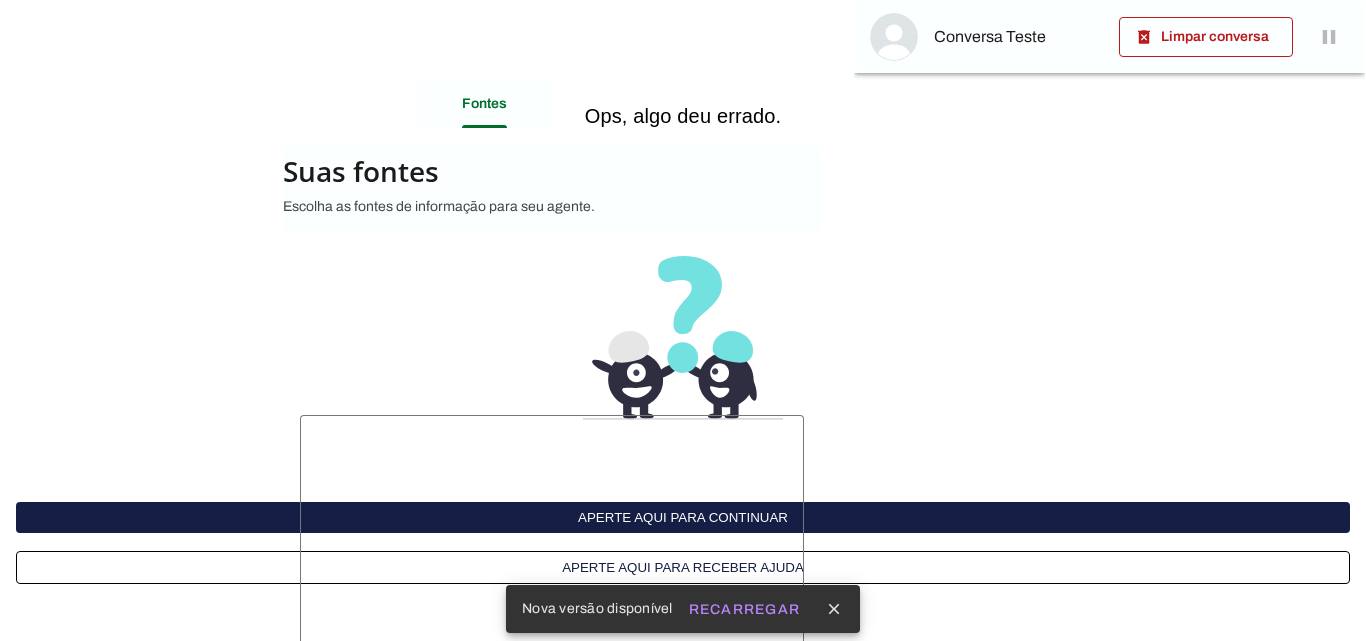 click on "Aperte aqui para continuar" at bounding box center (683, 517) 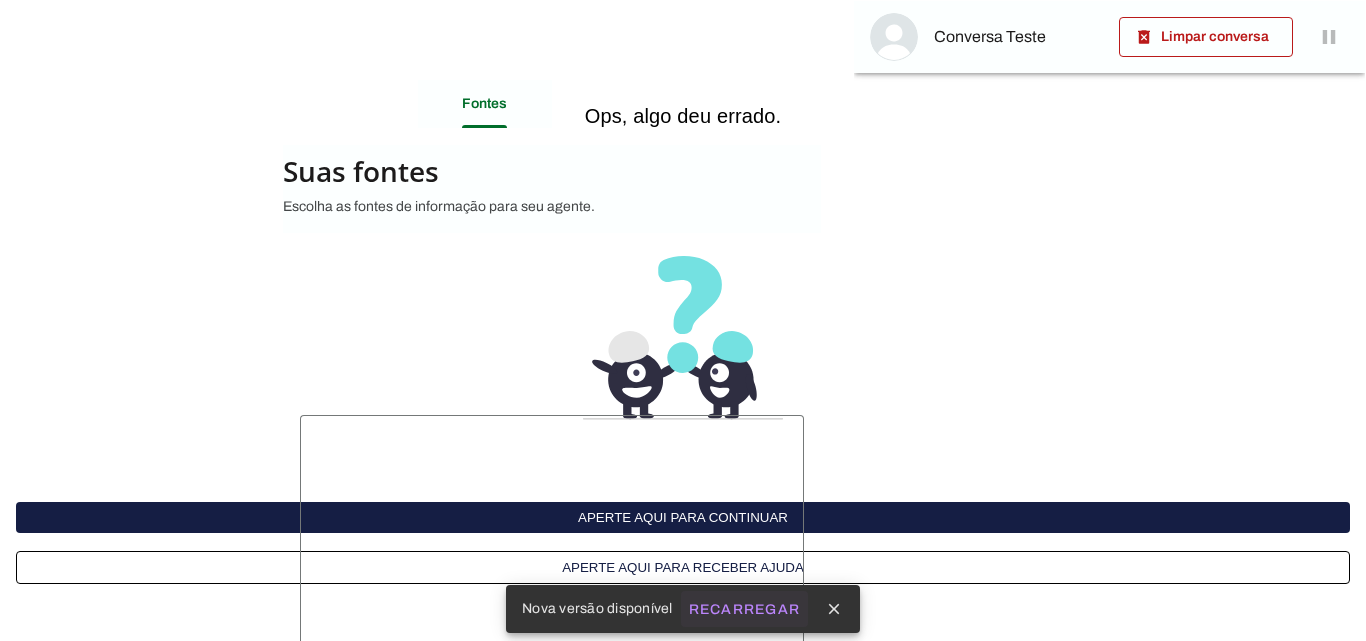 click on "Recarregar" at bounding box center [0, 0] 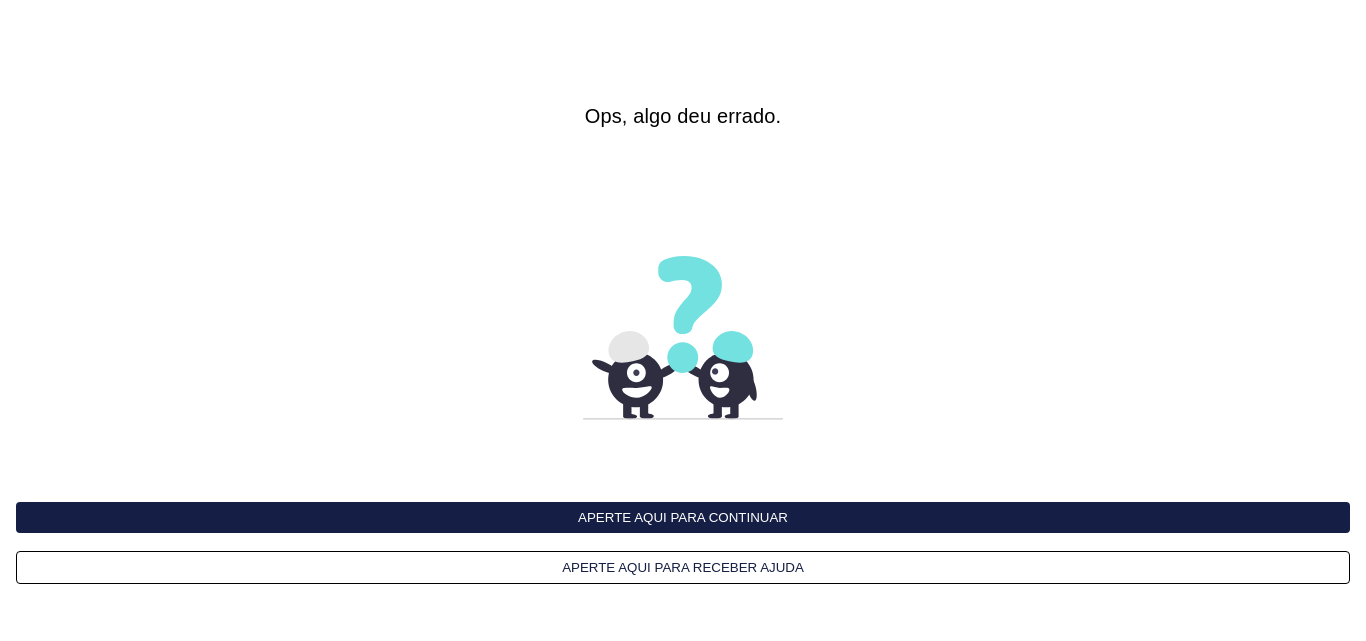 scroll, scrollTop: 0, scrollLeft: 0, axis: both 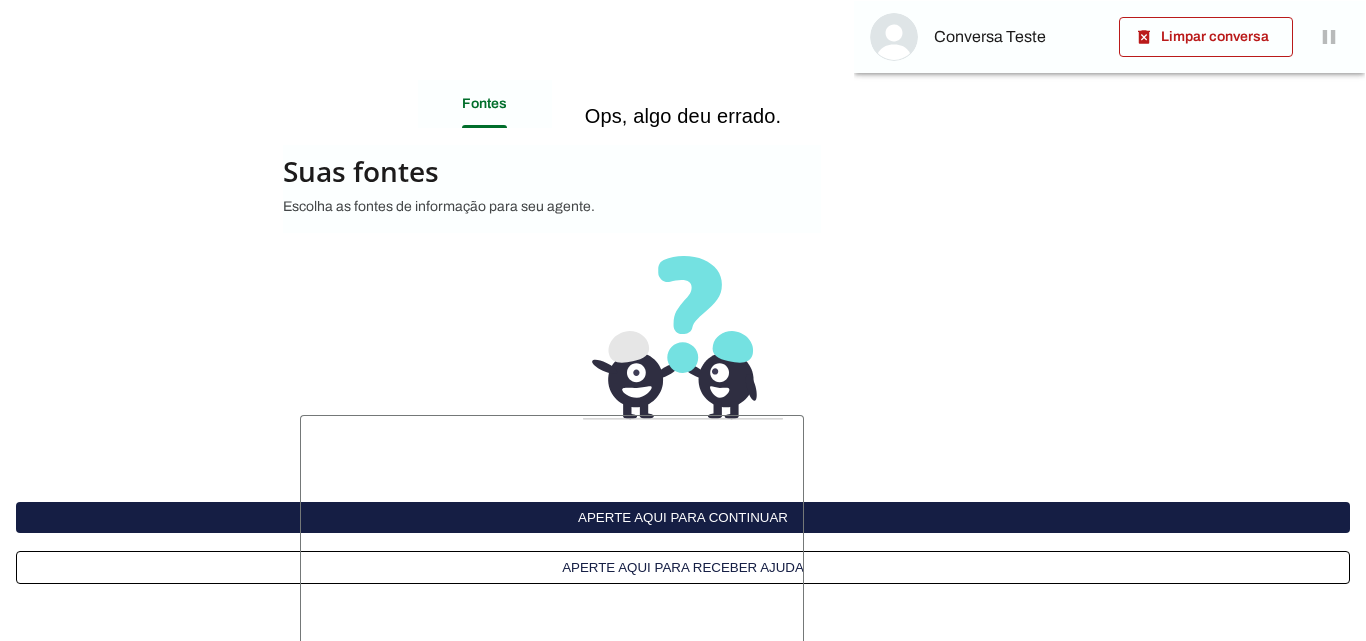 click on "Aperte aqui para continuar" at bounding box center (683, 517) 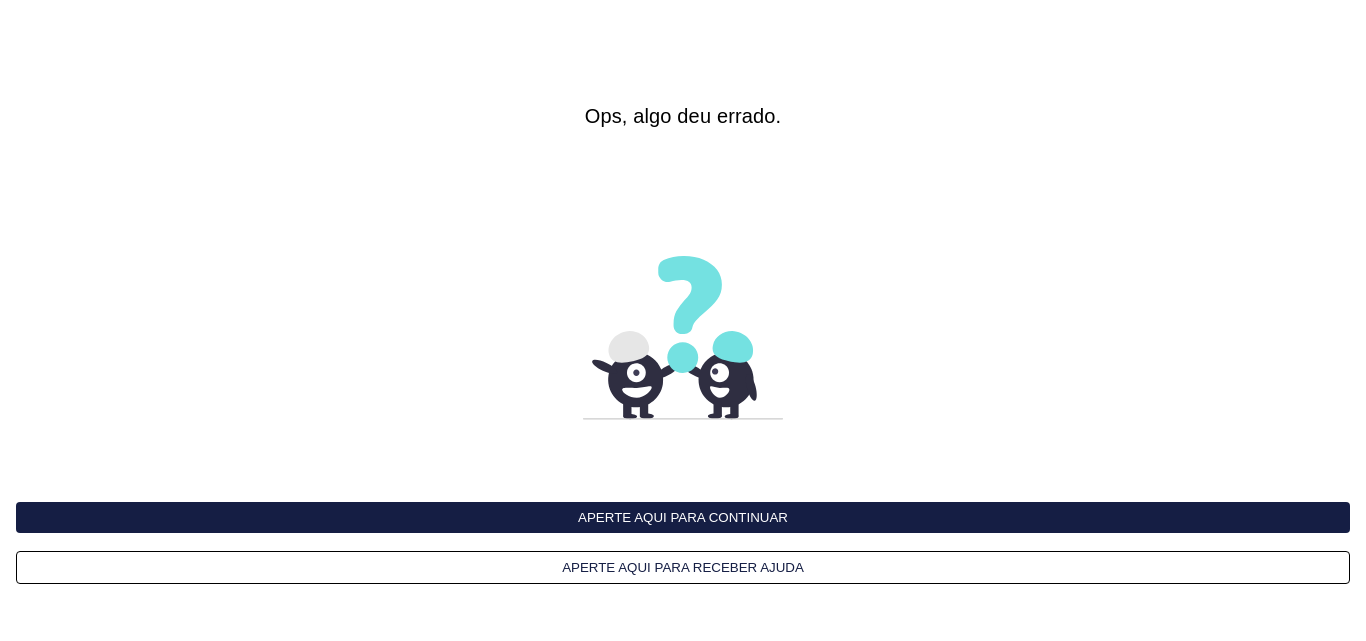 scroll, scrollTop: 0, scrollLeft: 0, axis: both 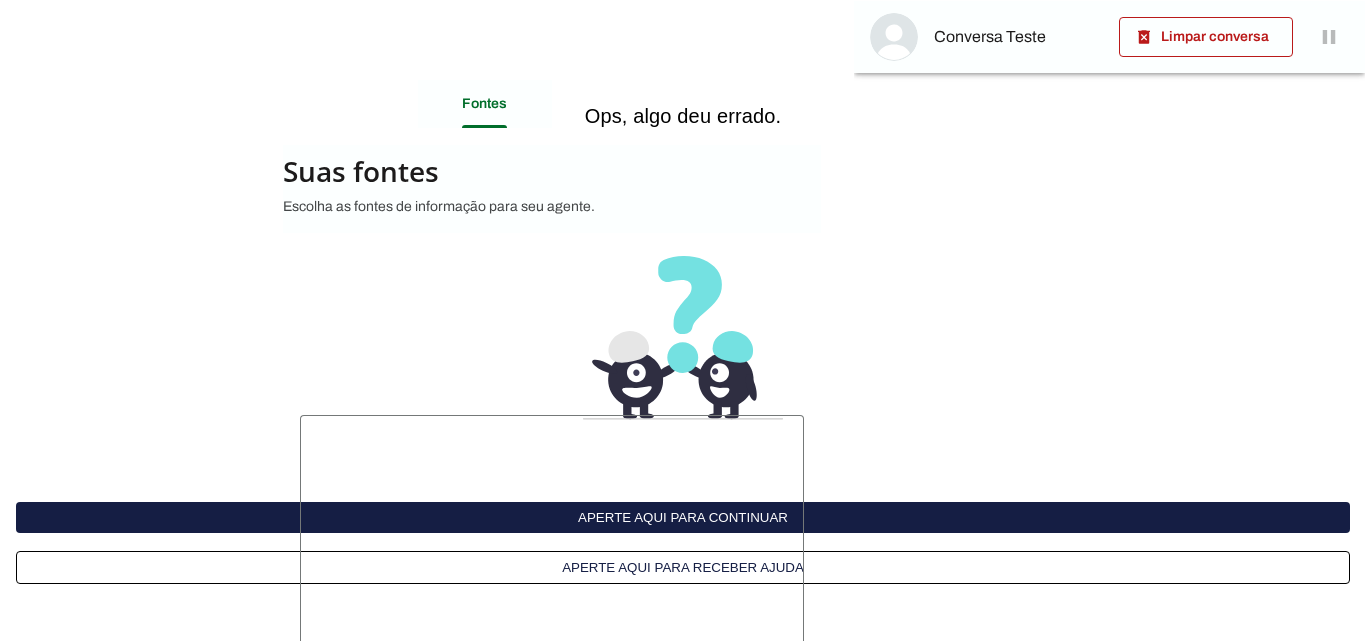 click on "Aperte aqui para continuar" at bounding box center (683, 517) 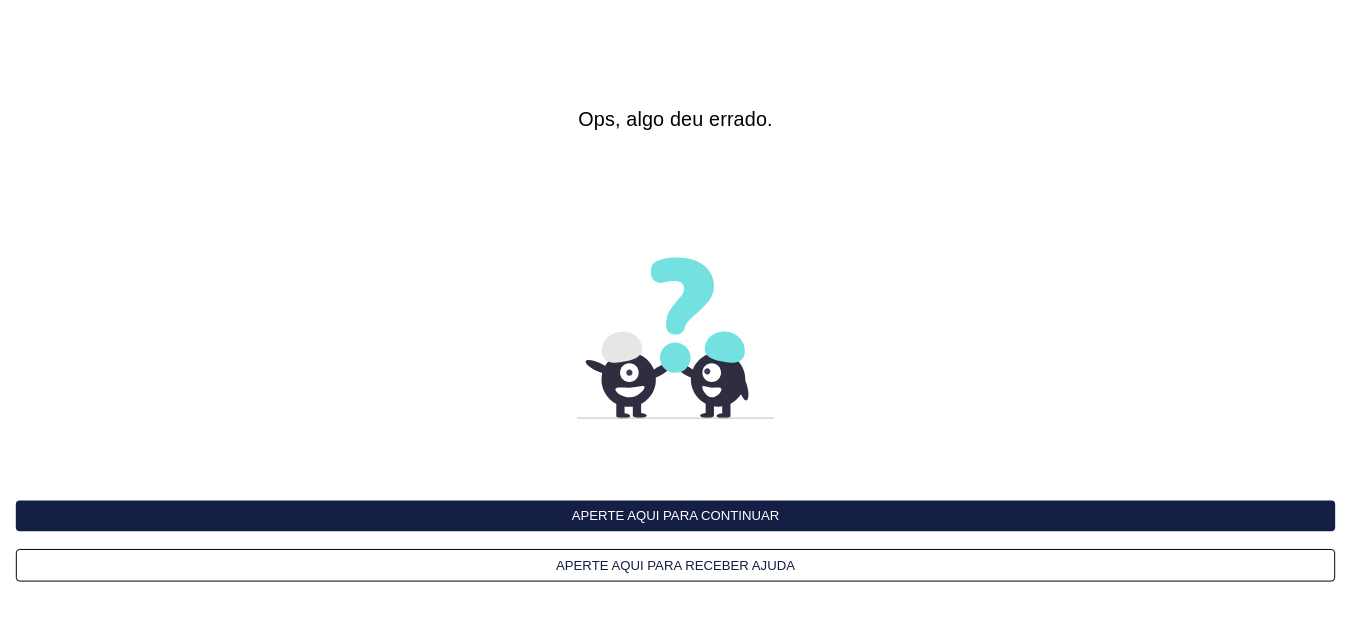 scroll, scrollTop: 0, scrollLeft: 0, axis: both 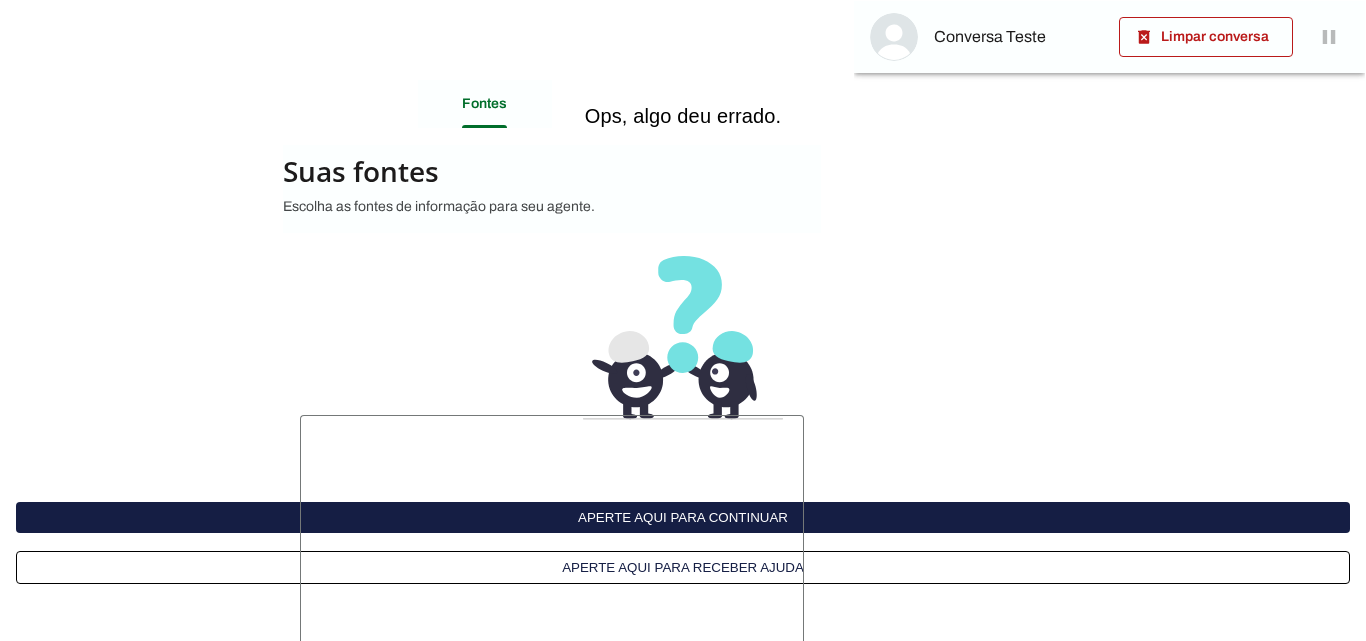drag, startPoint x: 1365, startPoint y: 0, endPoint x: 267, endPoint y: 60, distance: 1099.6381 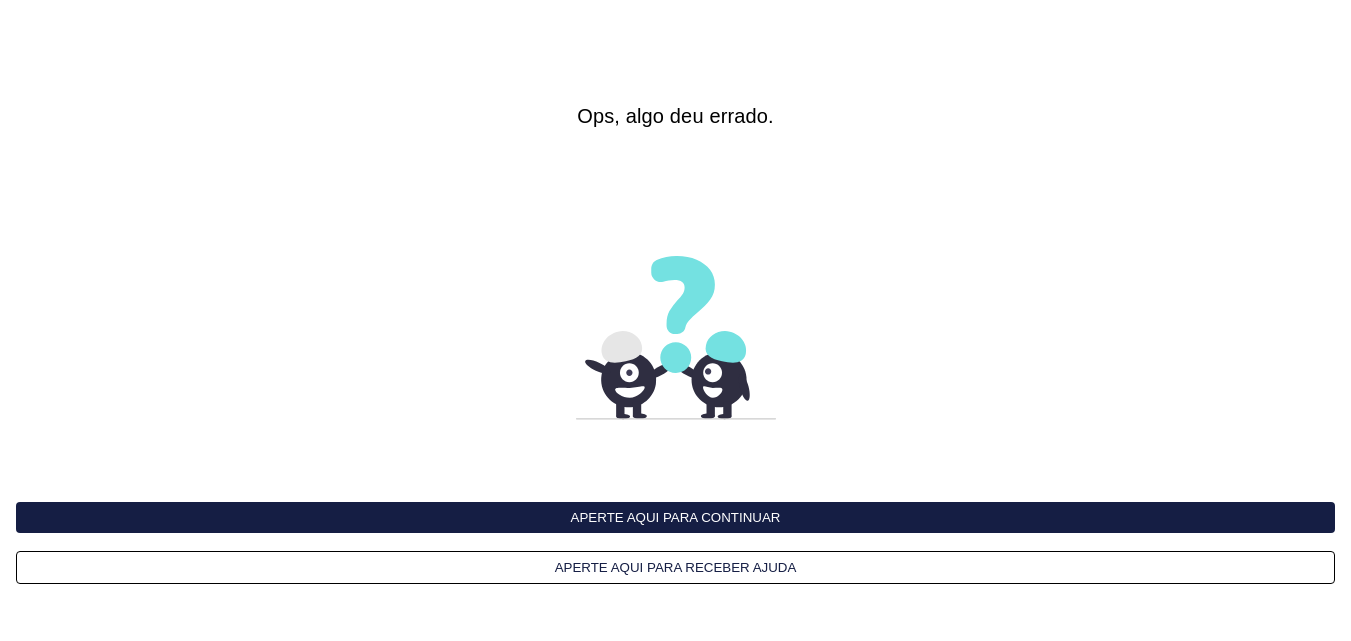 click on "Aperte aqui para continuar" at bounding box center (675, 517) 